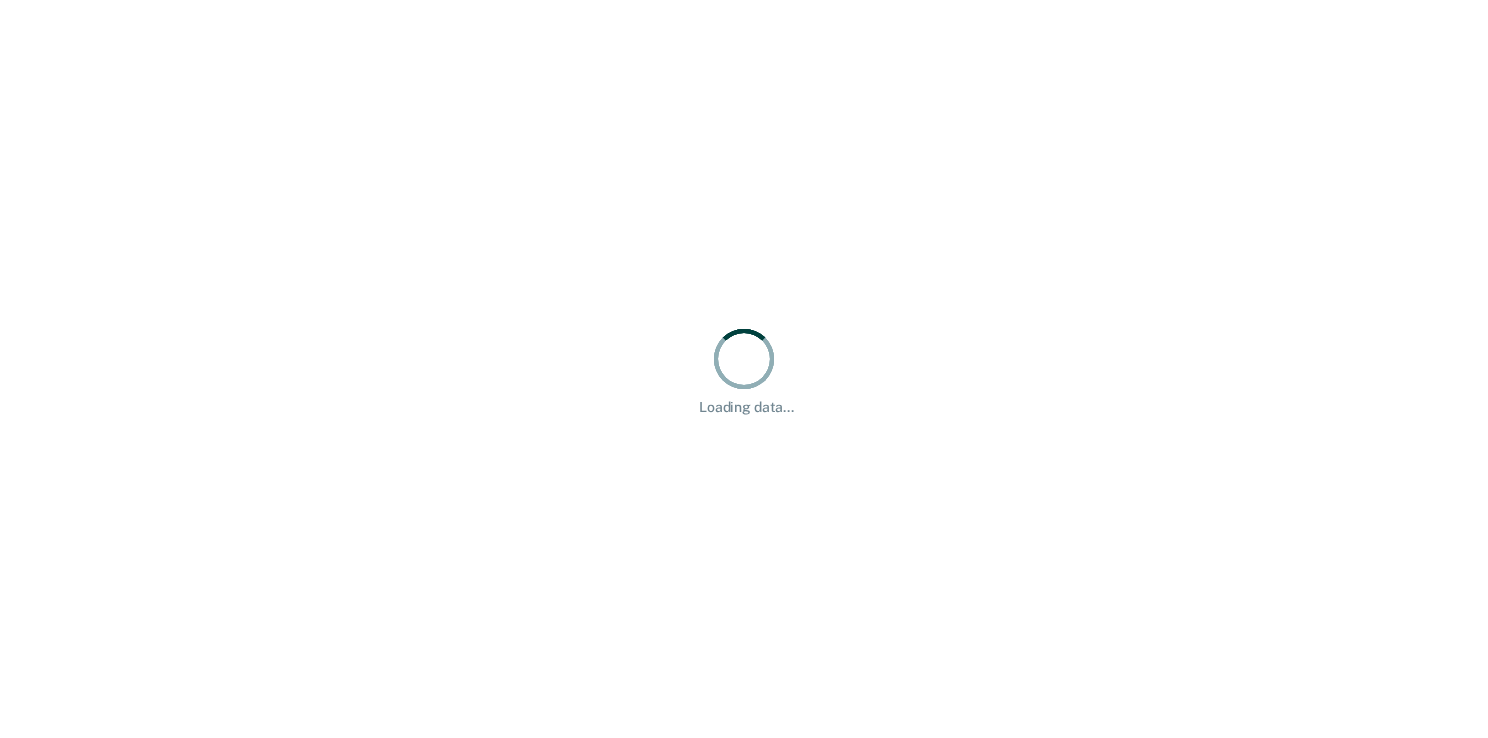 scroll, scrollTop: 0, scrollLeft: 0, axis: both 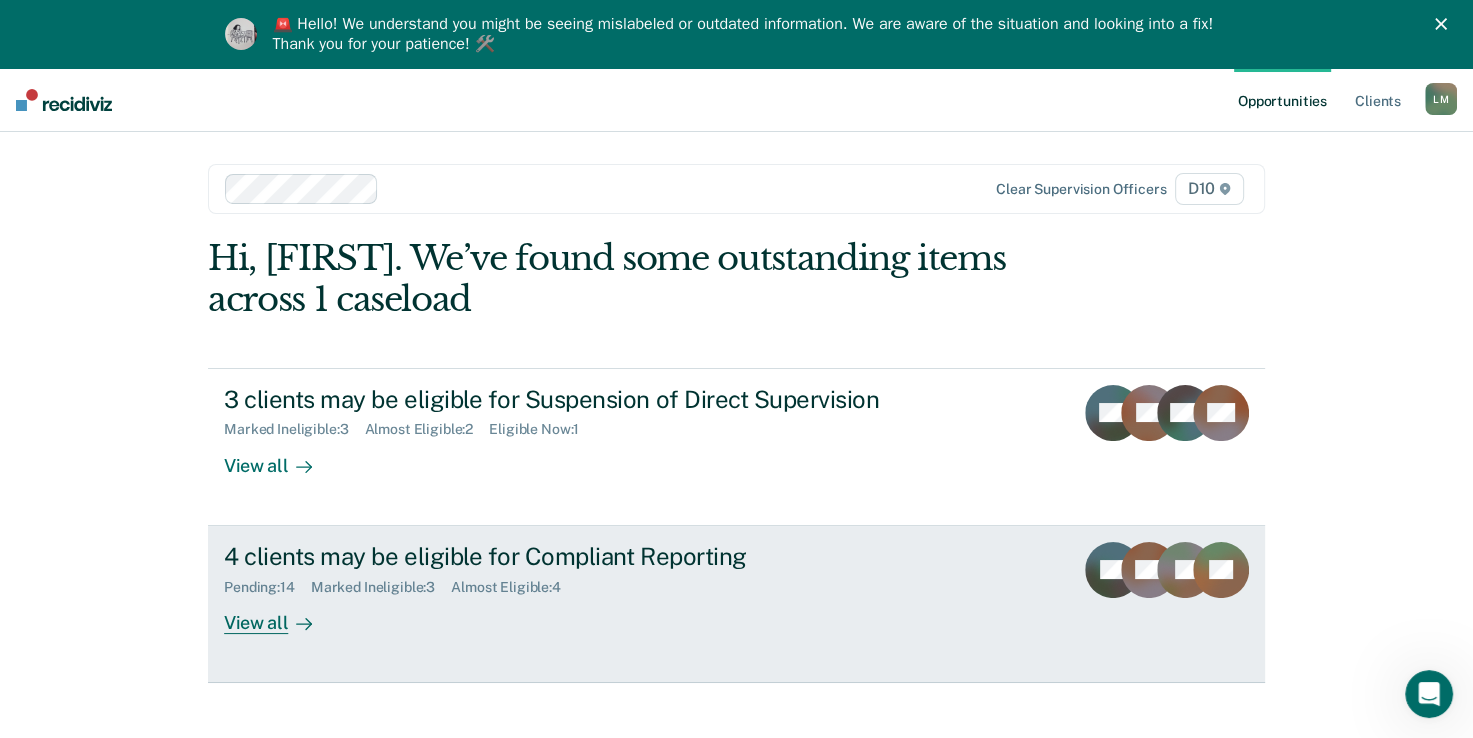 click on "4 clients may be eligible for Compliant Reporting" at bounding box center (575, 556) 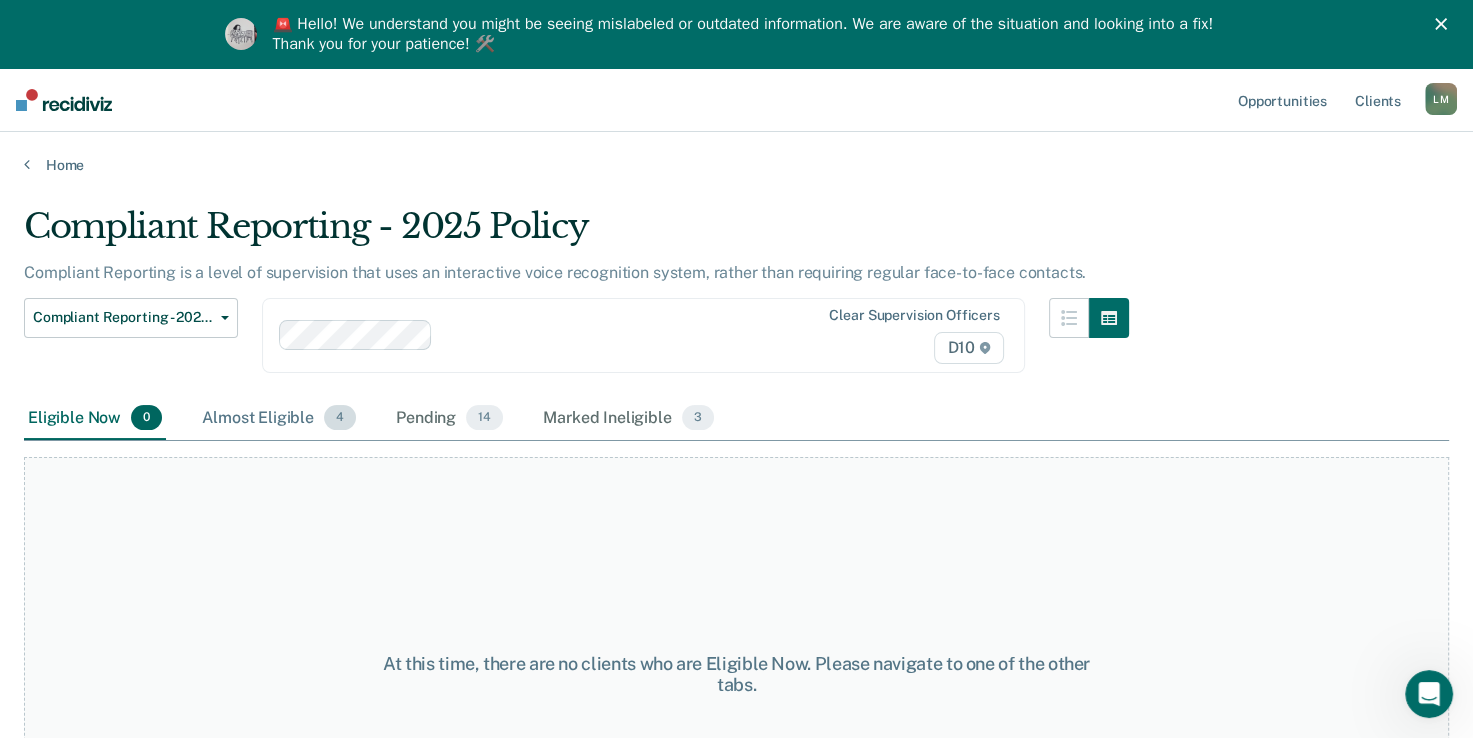 click on "Almost Eligible 4" at bounding box center [279, 419] 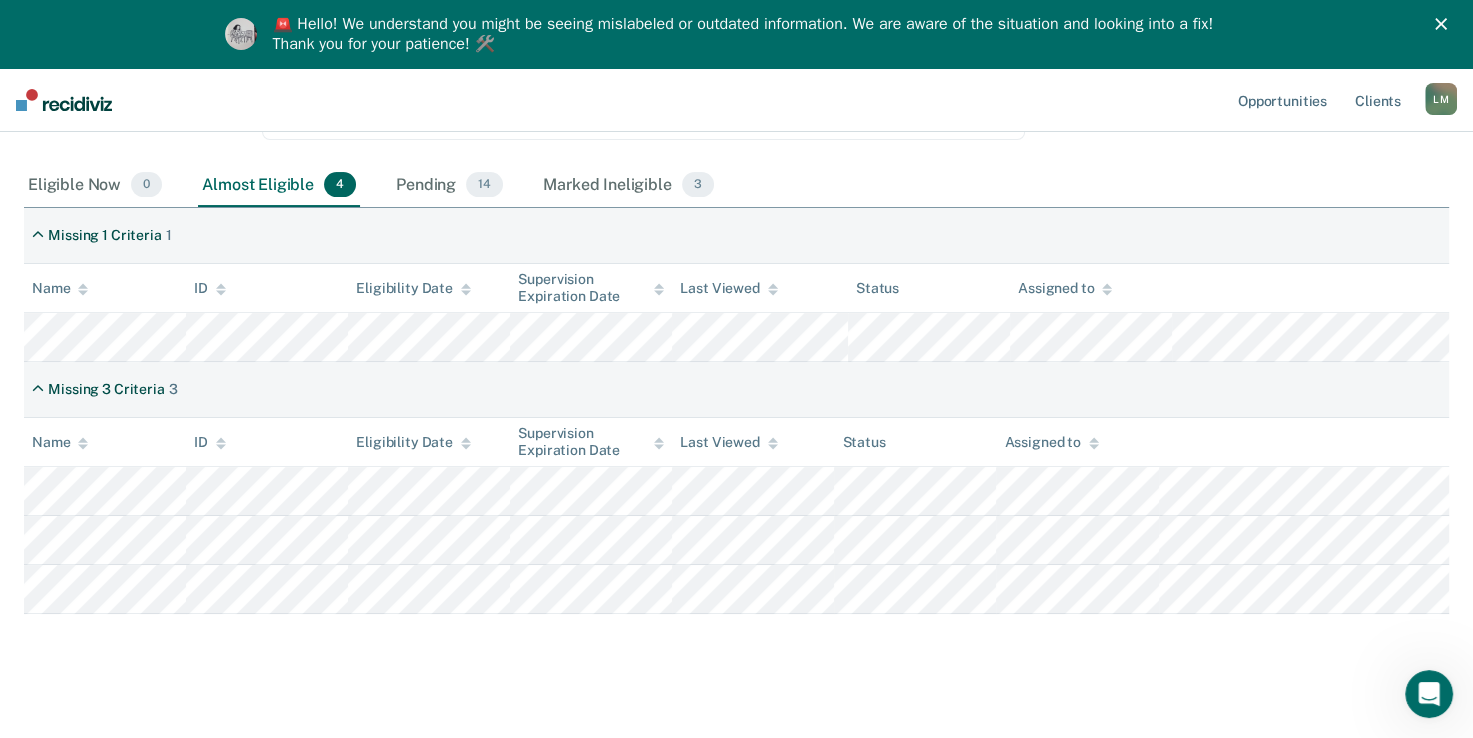 scroll, scrollTop: 251, scrollLeft: 0, axis: vertical 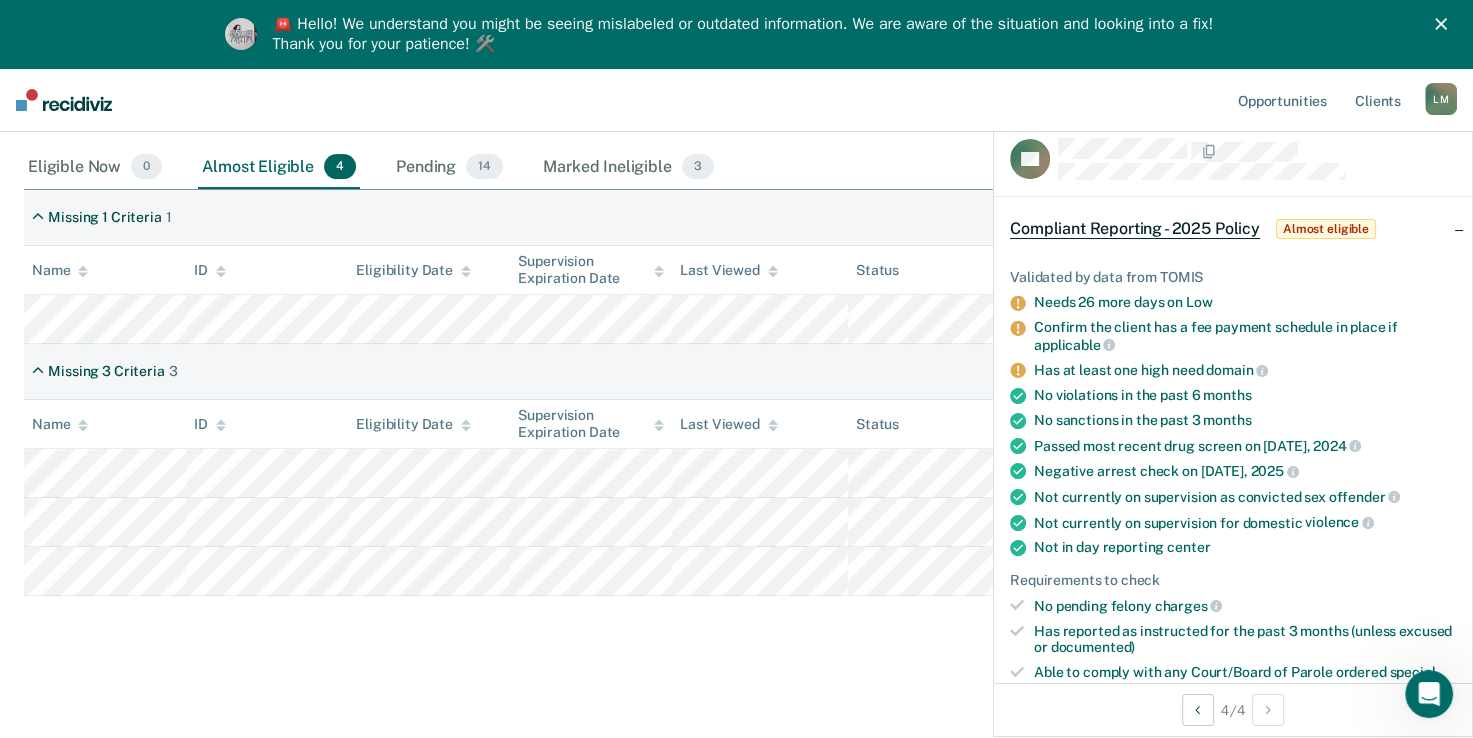 click on "Compliant Reporting - 2025 Policy   Compliant Reporting is a level of supervision that uses an interactive voice recognition system, rather than requiring regular face-to-face contacts.  Compliant Reporting - 2025 Policy Supervision Level Downgrade Suspension of Direct Supervision Compliant Reporting - 2025 Policy Clear   supervision officers D10   Eligible Now 0 Almost Eligible 4 Pending 14 Marked Ineligible 3
To pick up a draggable item, press the space bar.
While dragging, use the arrow keys to move the item.
Press space again to drop the item in its new position, or press escape to cancel.
Missing 1 Criteria 1 Name ID Eligibility Date Supervision Expiration Date Last Viewed Status Assigned to Missing 3 Criteria 3 Name ID Eligibility Date Supervision Expiration Date Last Viewed Status Assigned to" at bounding box center [736, 304] 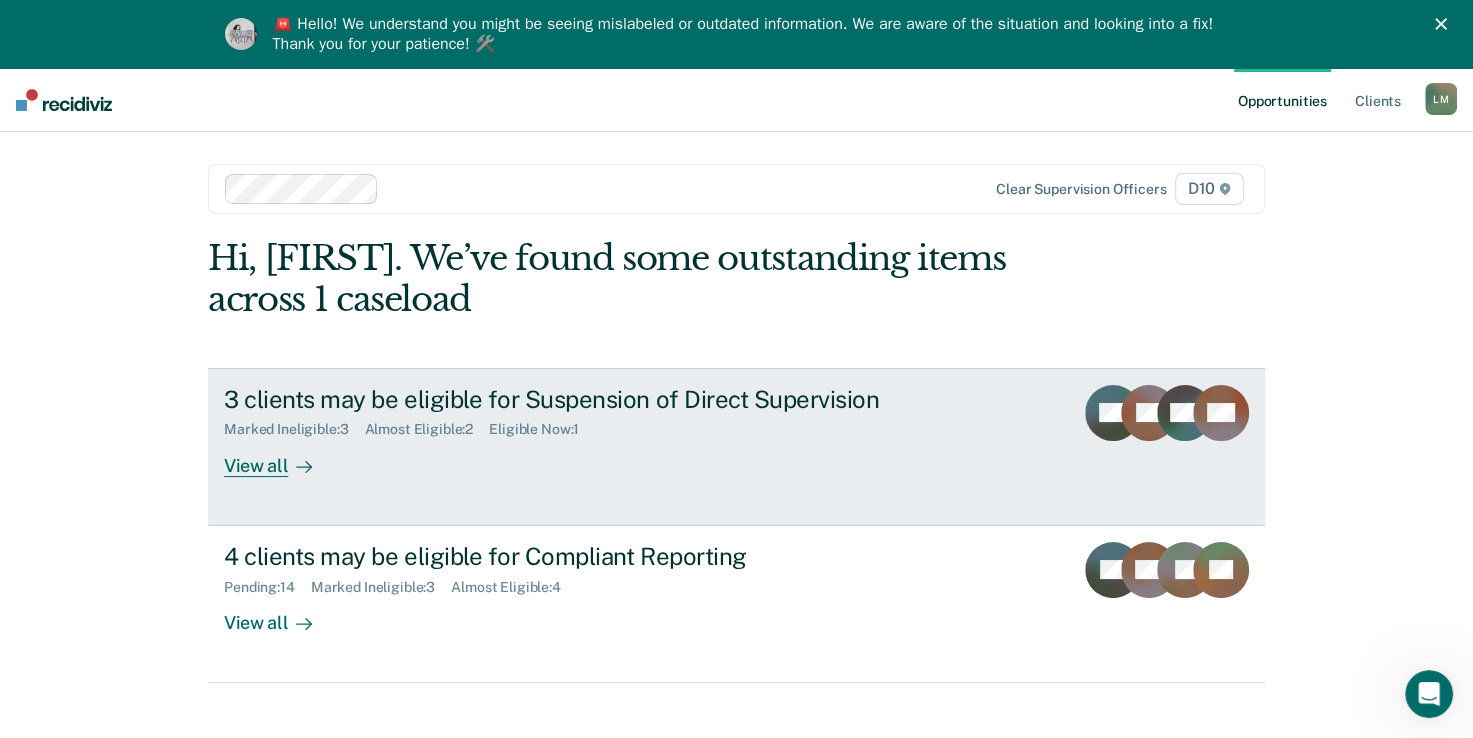 click on "3 clients may be eligible for Suspension of Direct Supervision" at bounding box center [575, 399] 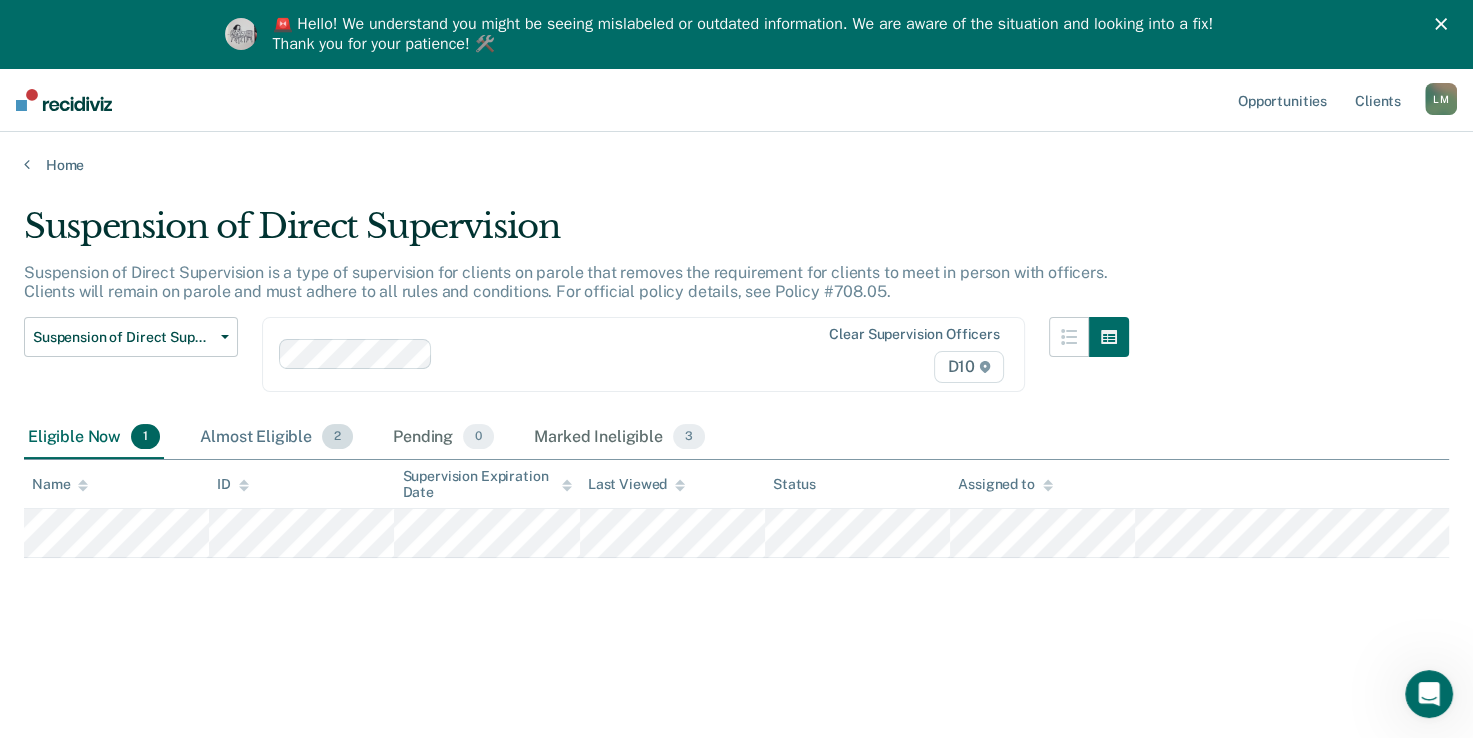 click on "Almost Eligible 2" at bounding box center [276, 438] 